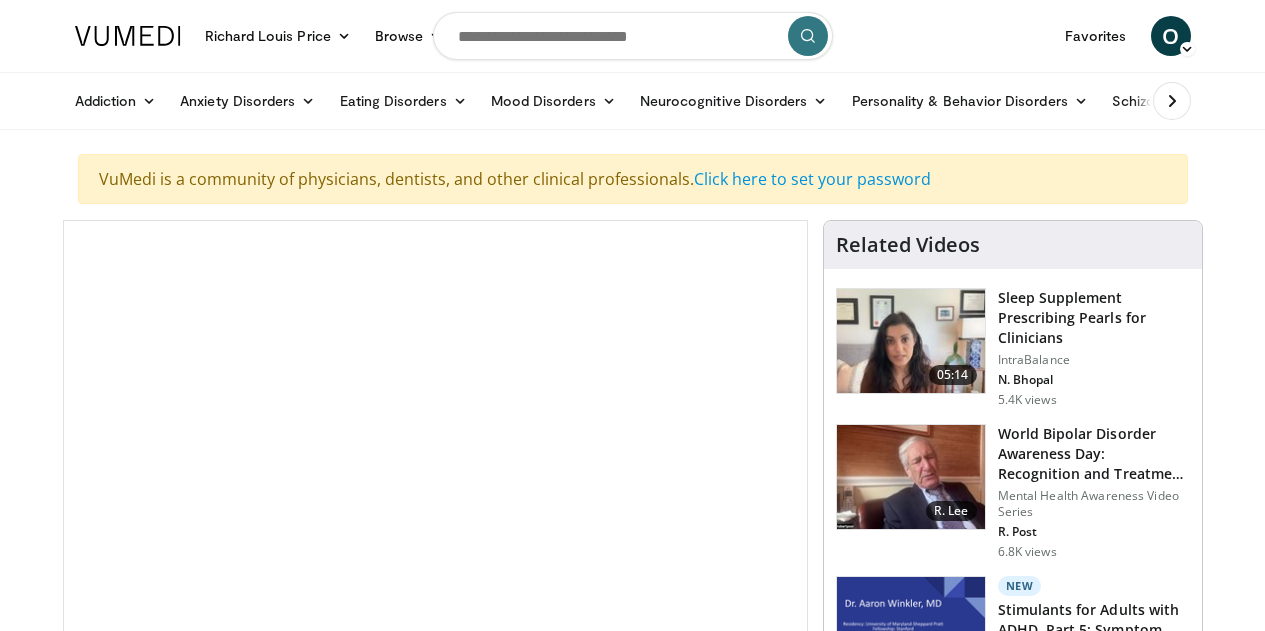 scroll, scrollTop: 0, scrollLeft: 0, axis: both 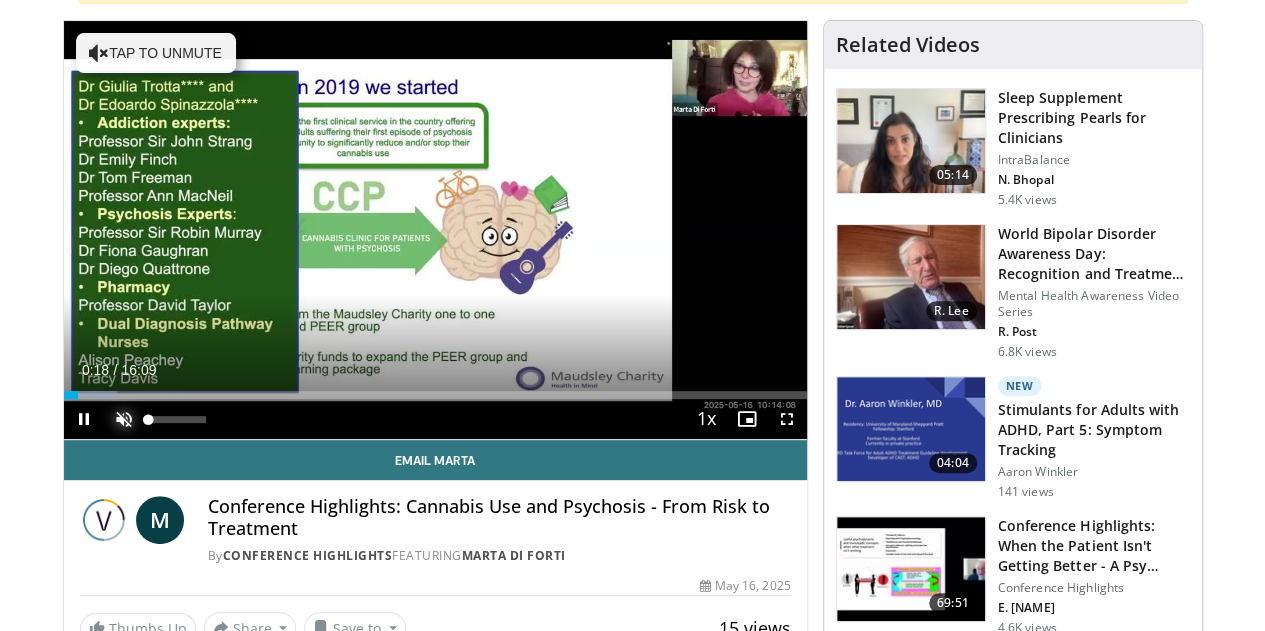 click at bounding box center [124, 419] 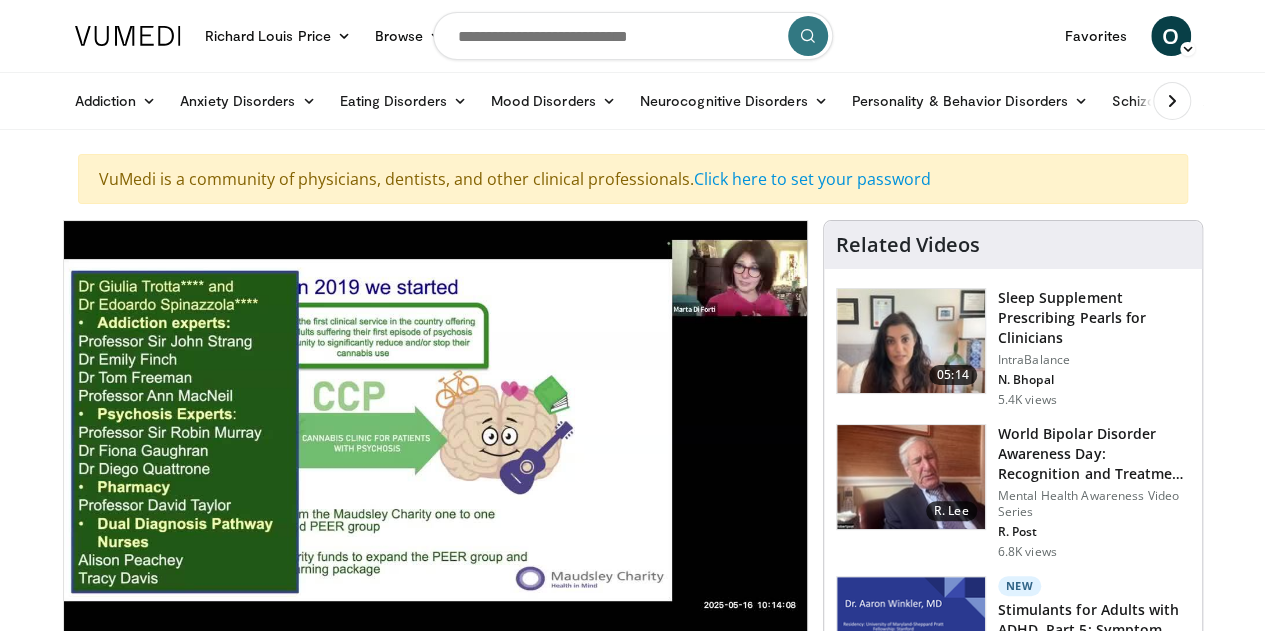 scroll, scrollTop: 100, scrollLeft: 0, axis: vertical 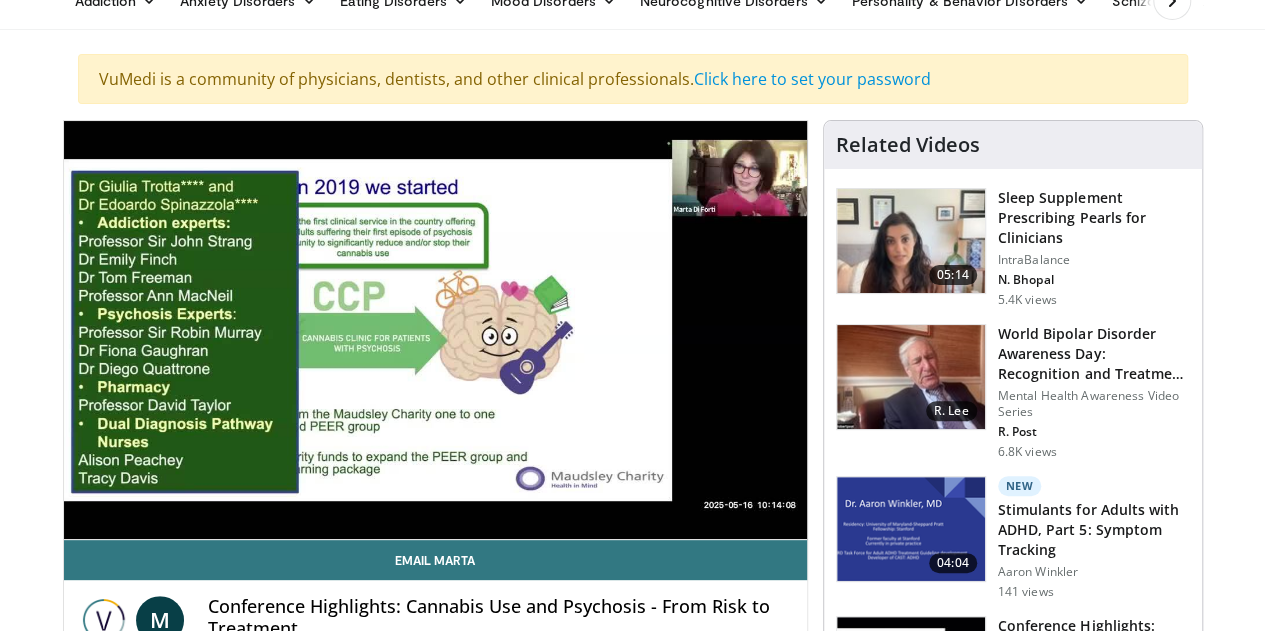 drag, startPoint x: 925, startPoint y: 299, endPoint x: 926, endPoint y: 261, distance: 38.013157 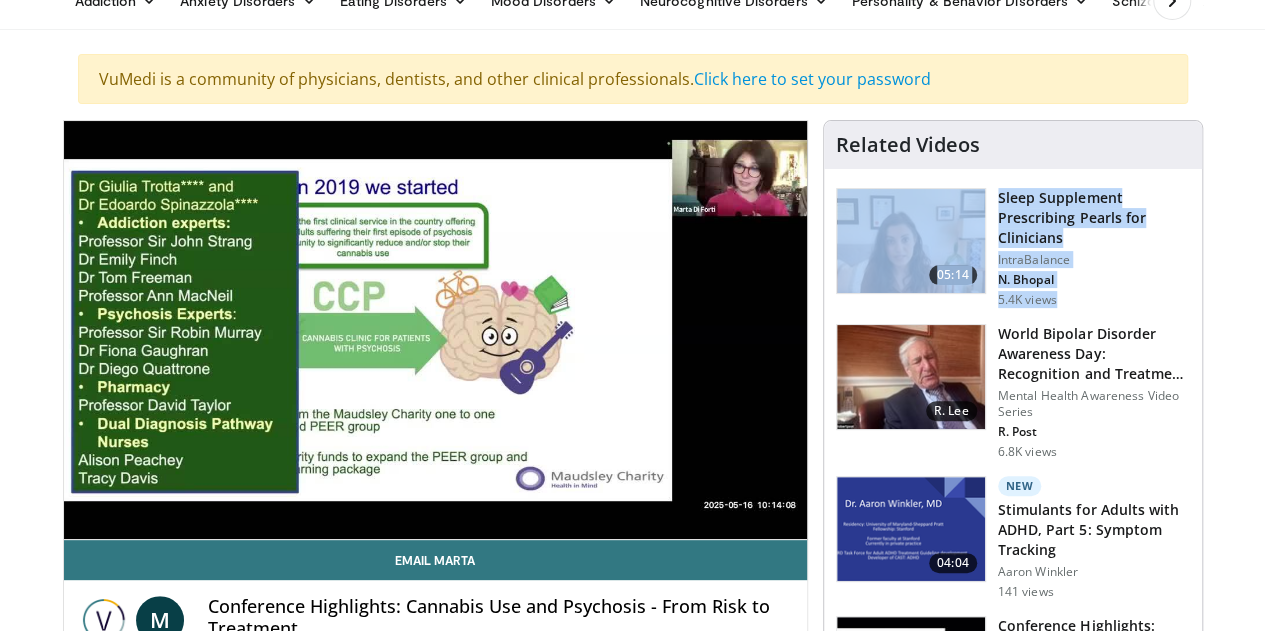 click at bounding box center (911, 241) 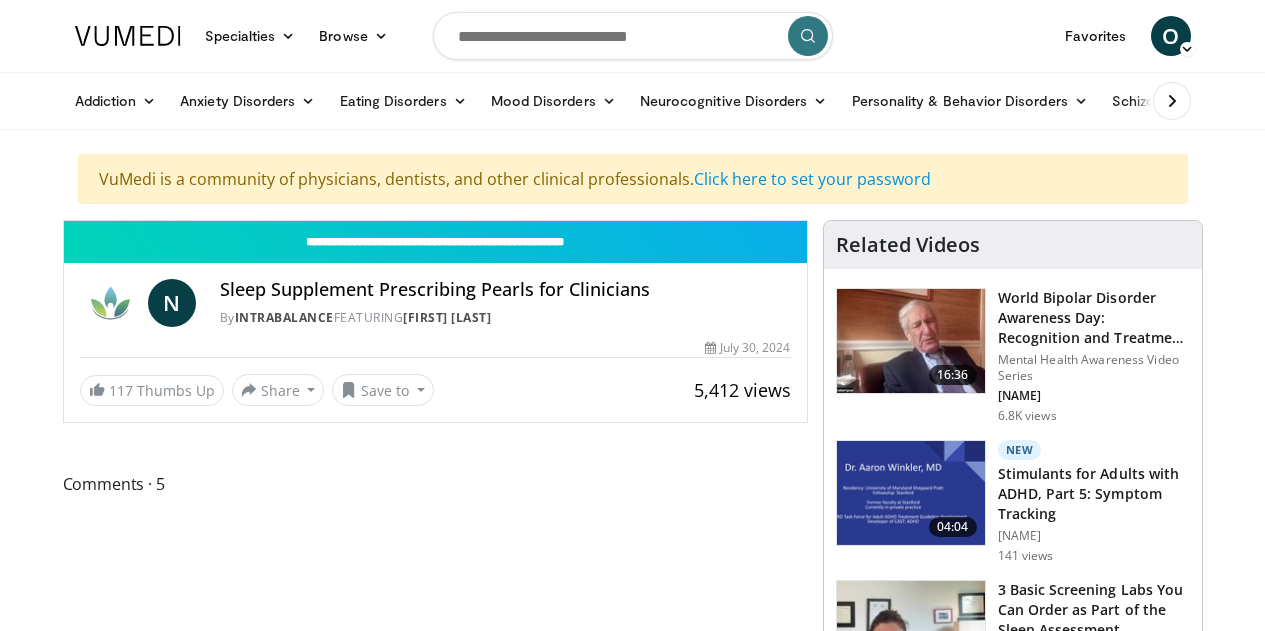 scroll, scrollTop: 0, scrollLeft: 0, axis: both 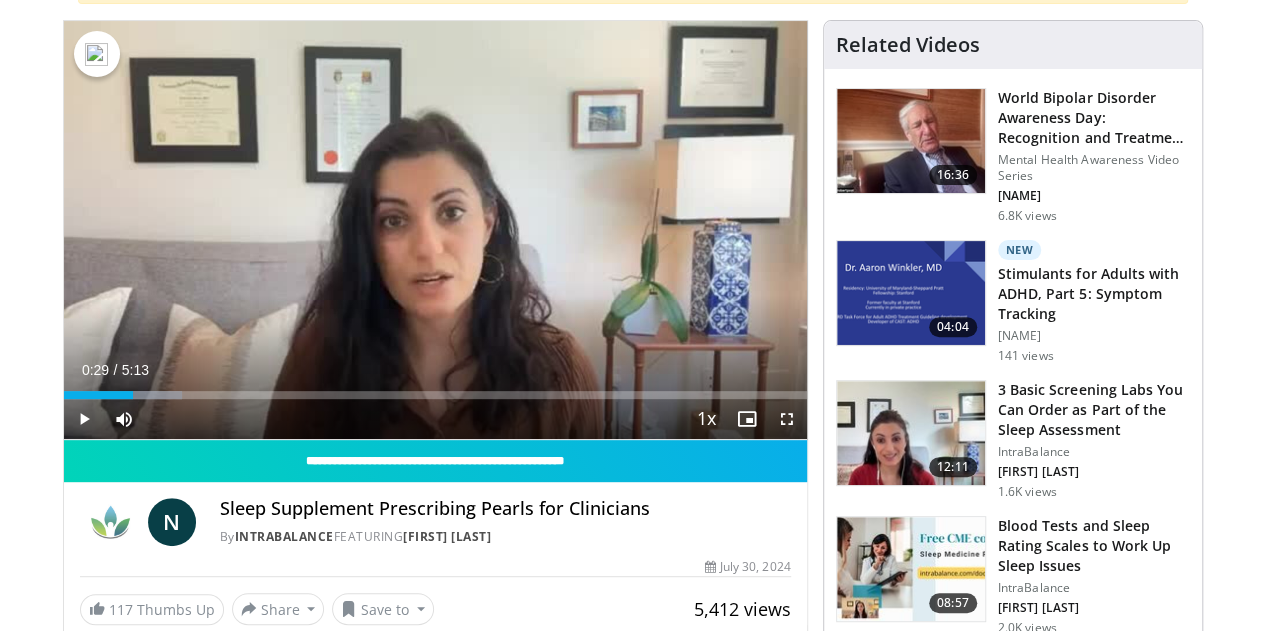 click on "Loaded :  15.90% 0:05 0:29" at bounding box center (435, 389) 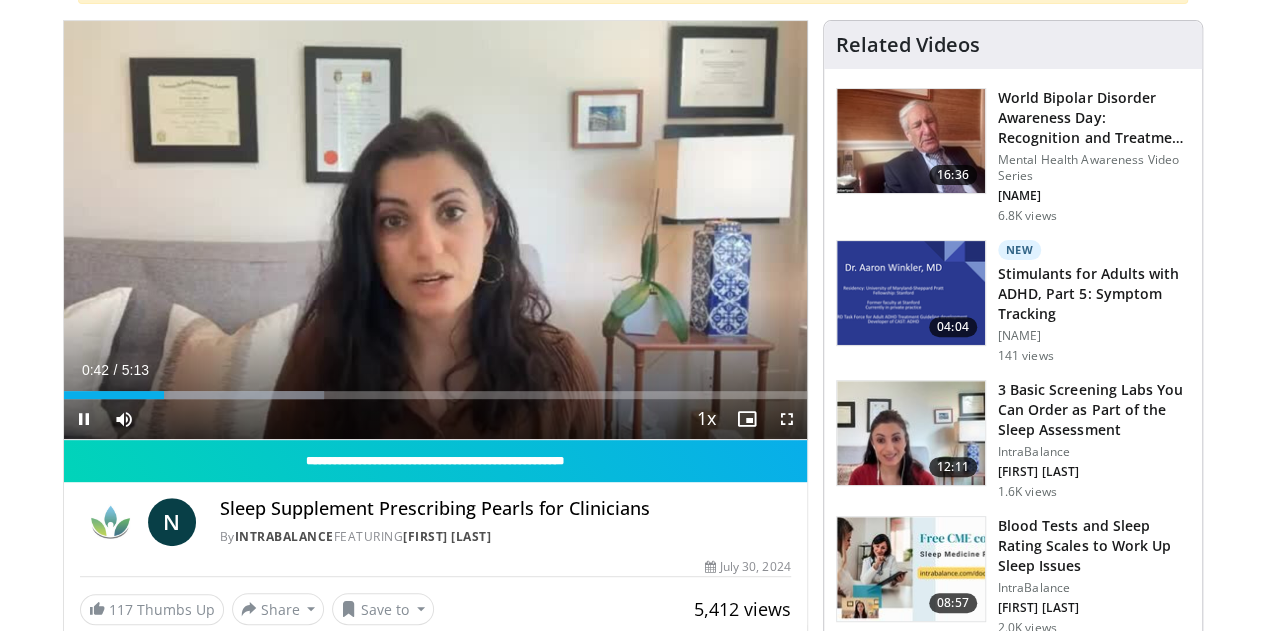 click on "Loaded :  35.00% 0:42 0:59" at bounding box center (435, 395) 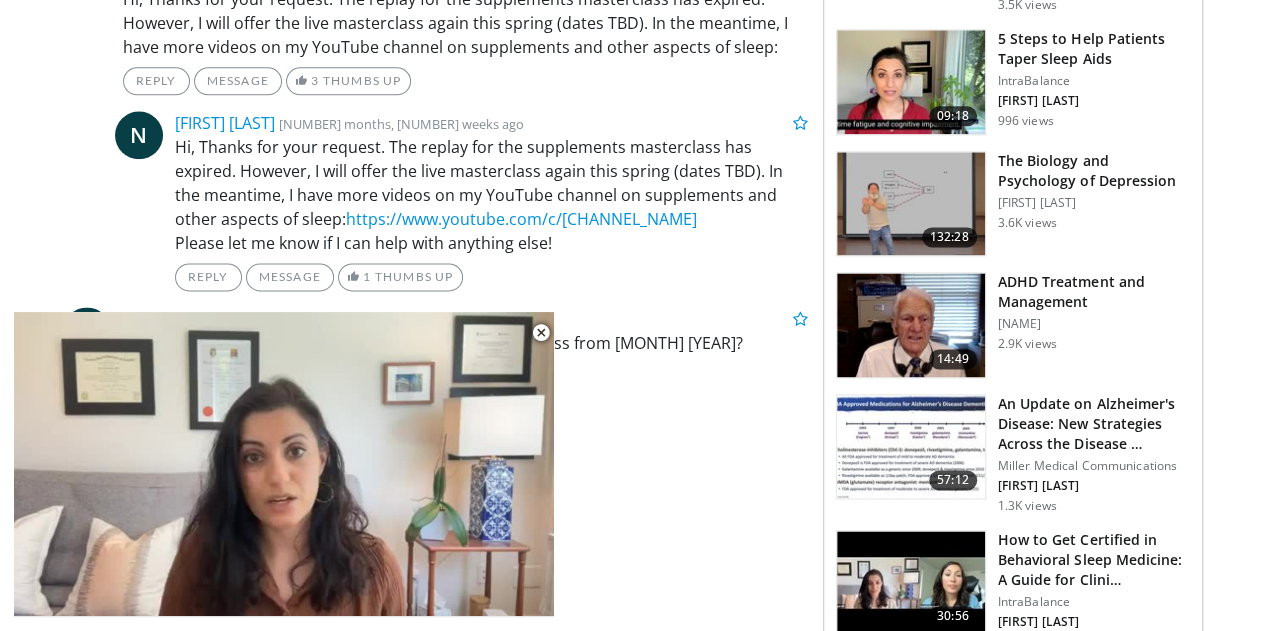 scroll, scrollTop: 1200, scrollLeft: 0, axis: vertical 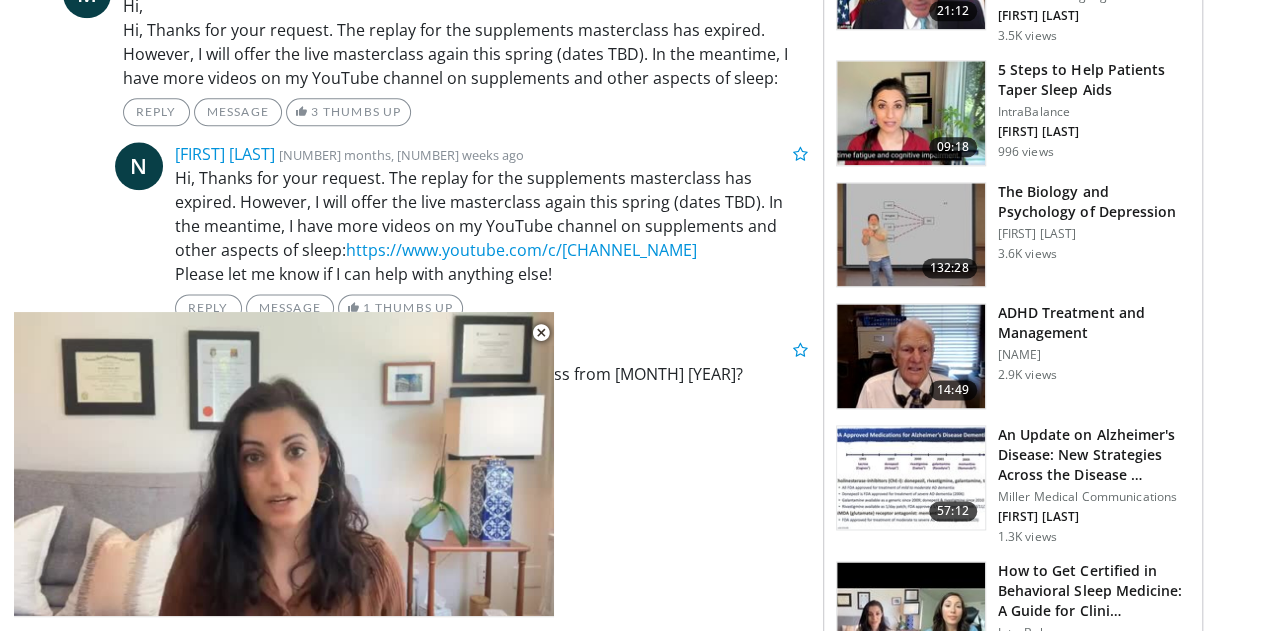 click at bounding box center (911, 356) 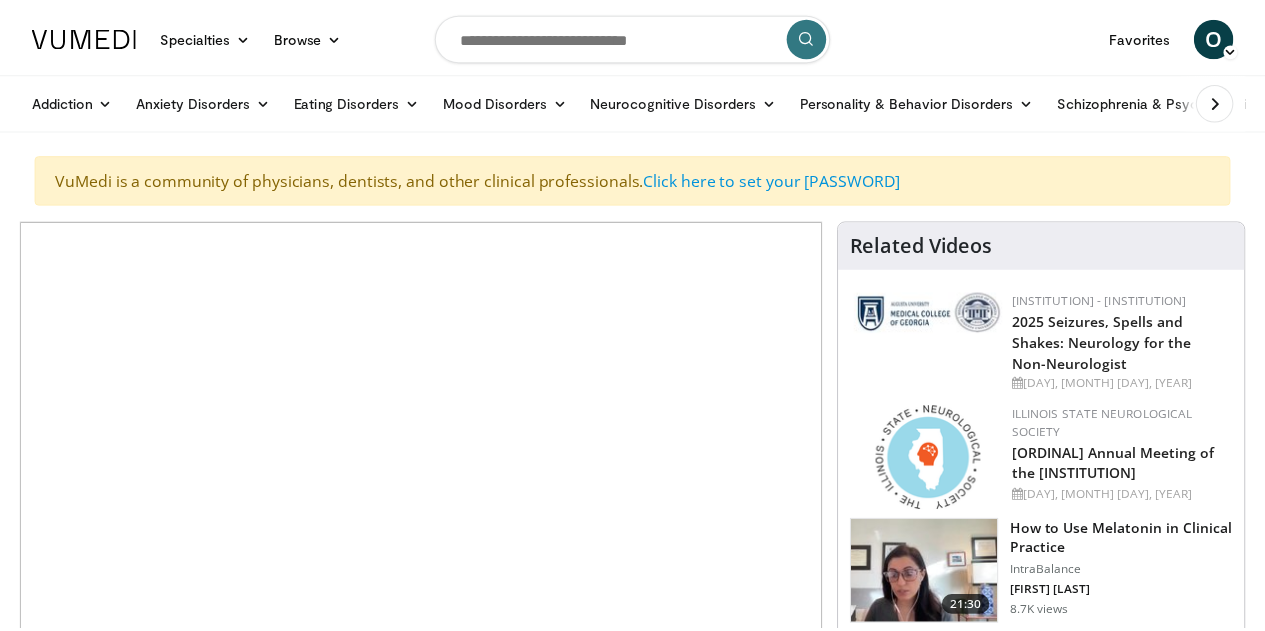 scroll, scrollTop: 0, scrollLeft: 0, axis: both 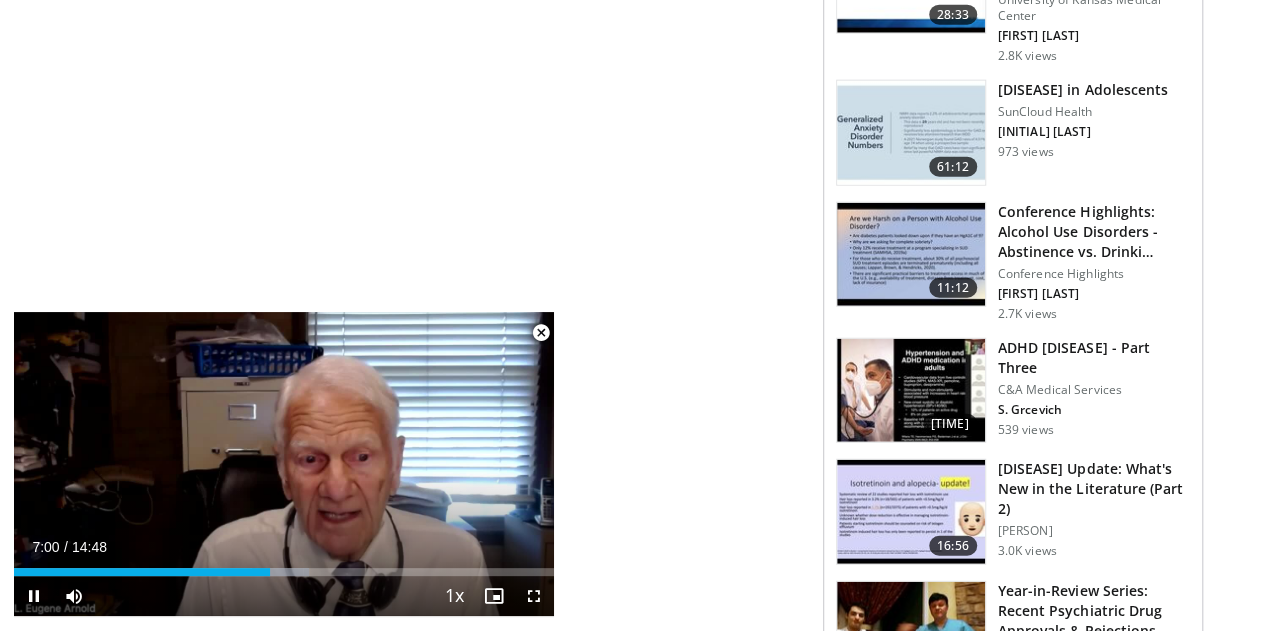 click on "Current Time 7:00 / Duration 14:48" at bounding box center [284, 547] 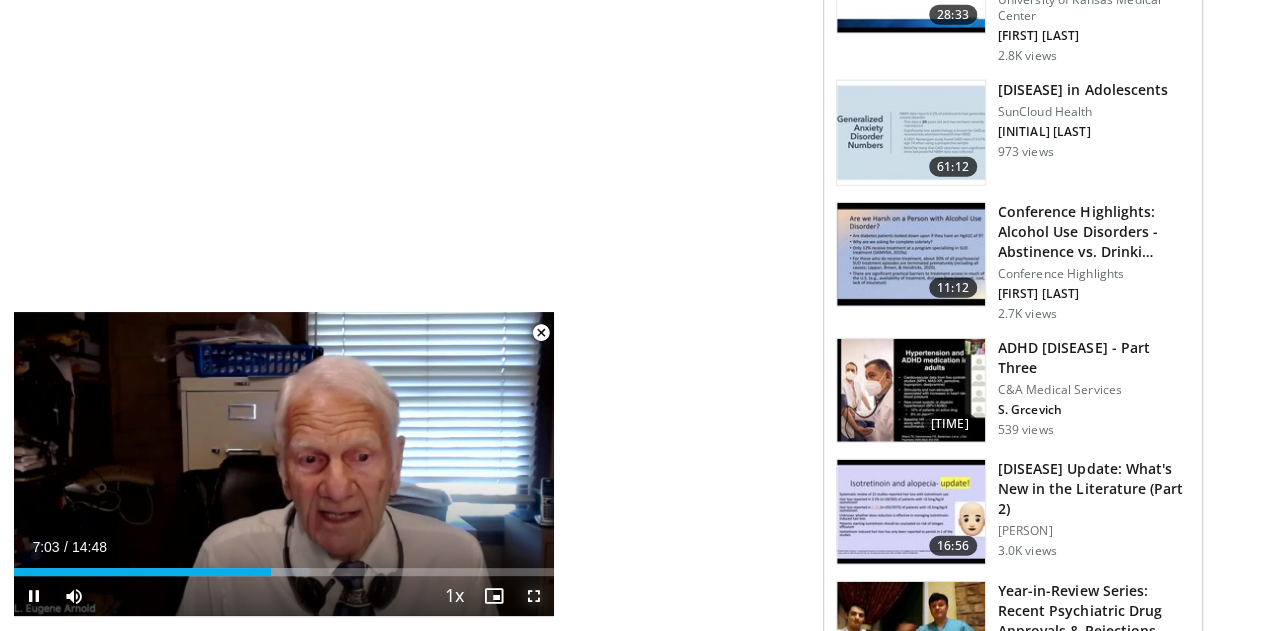 click at bounding box center (534, 596) 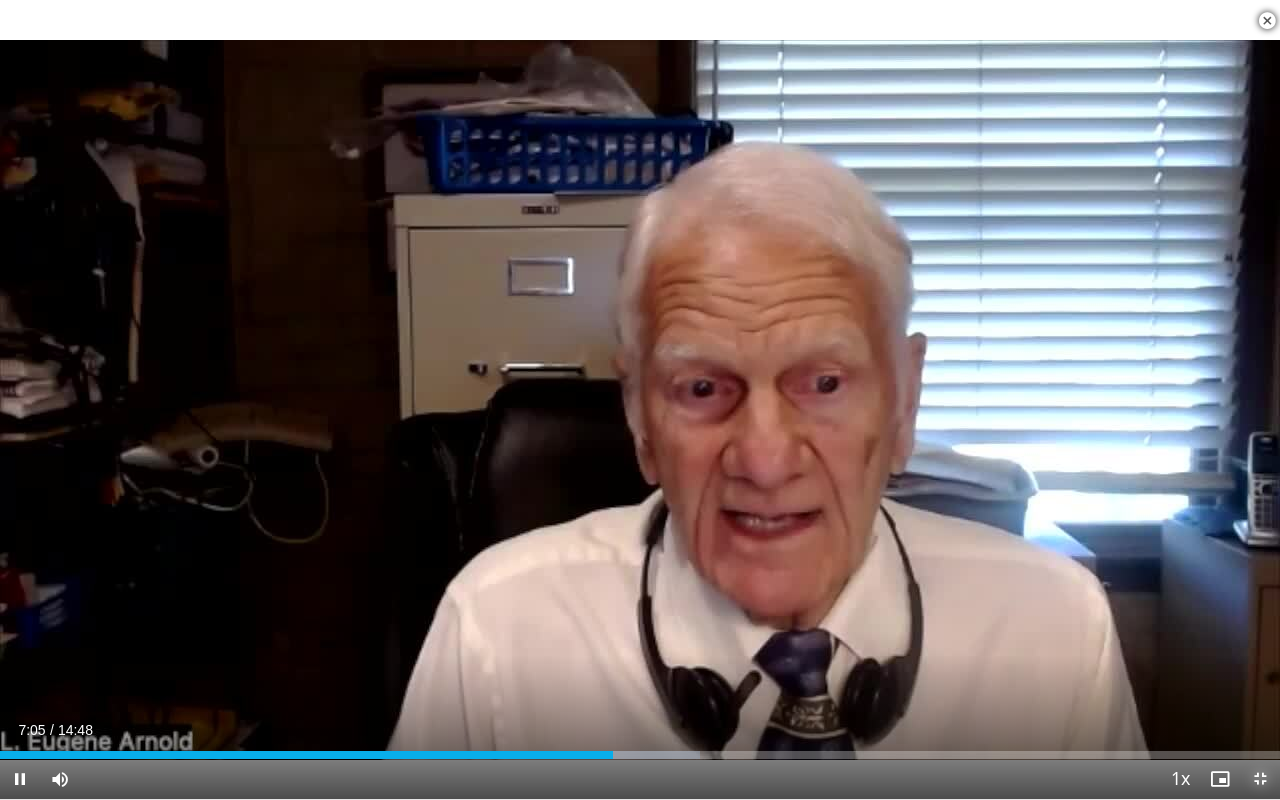 click at bounding box center (1260, 779) 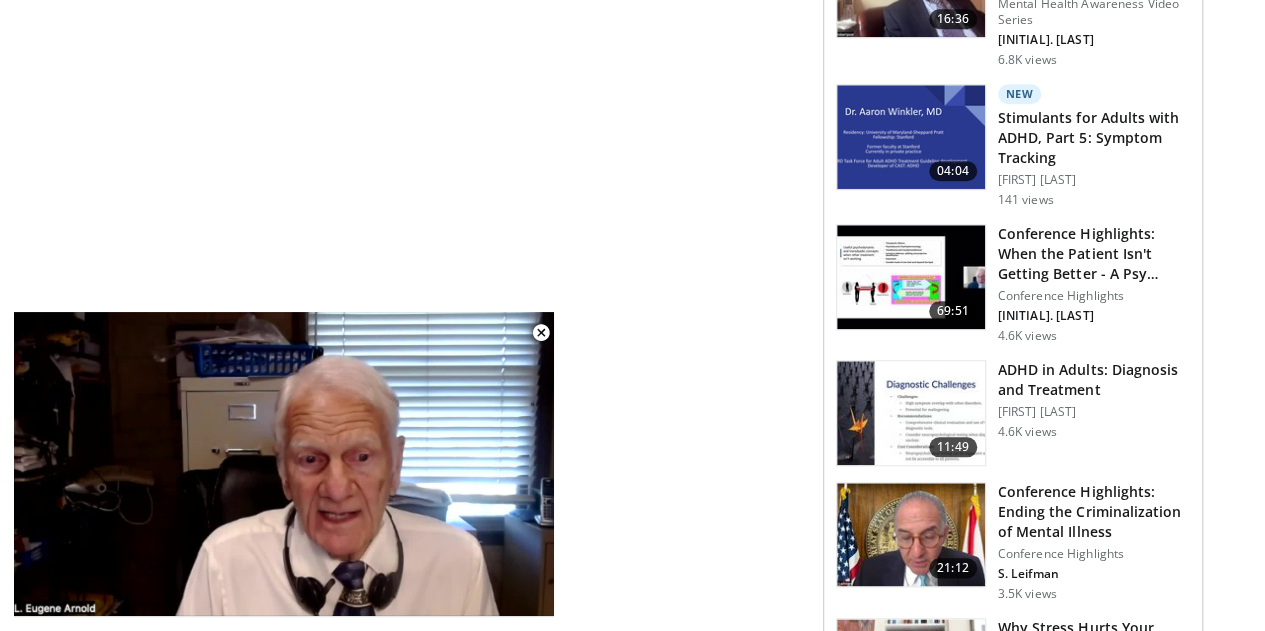 click on "**********" at bounding box center [443, 861] 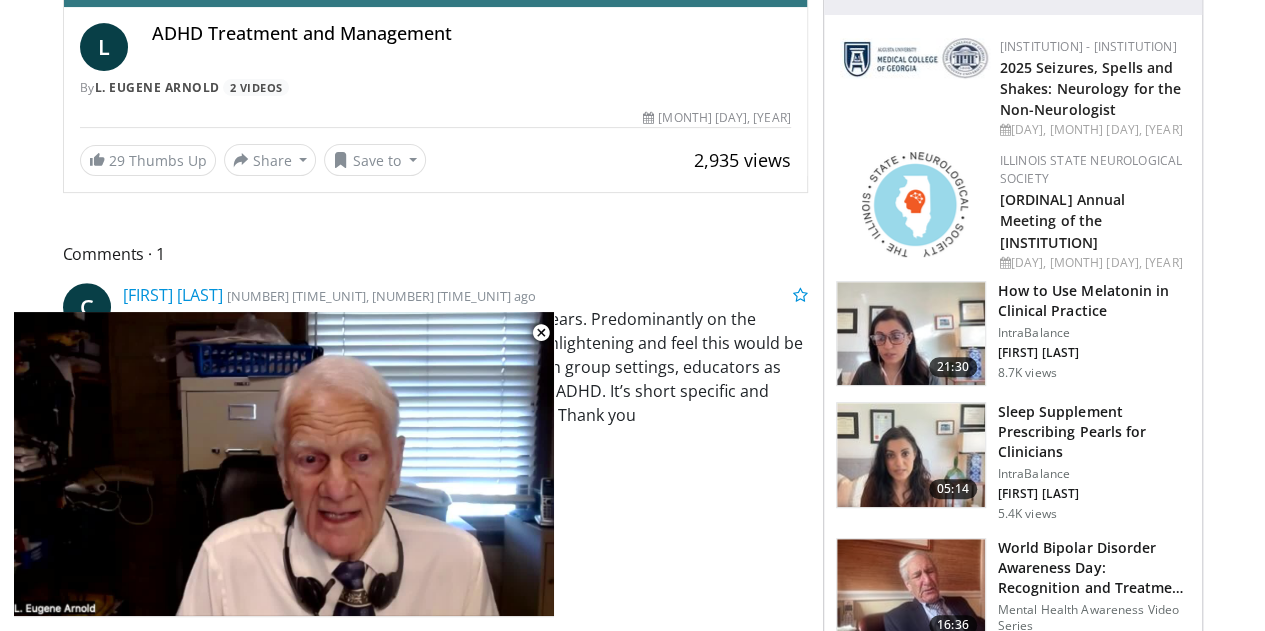 scroll, scrollTop: 60, scrollLeft: 0, axis: vertical 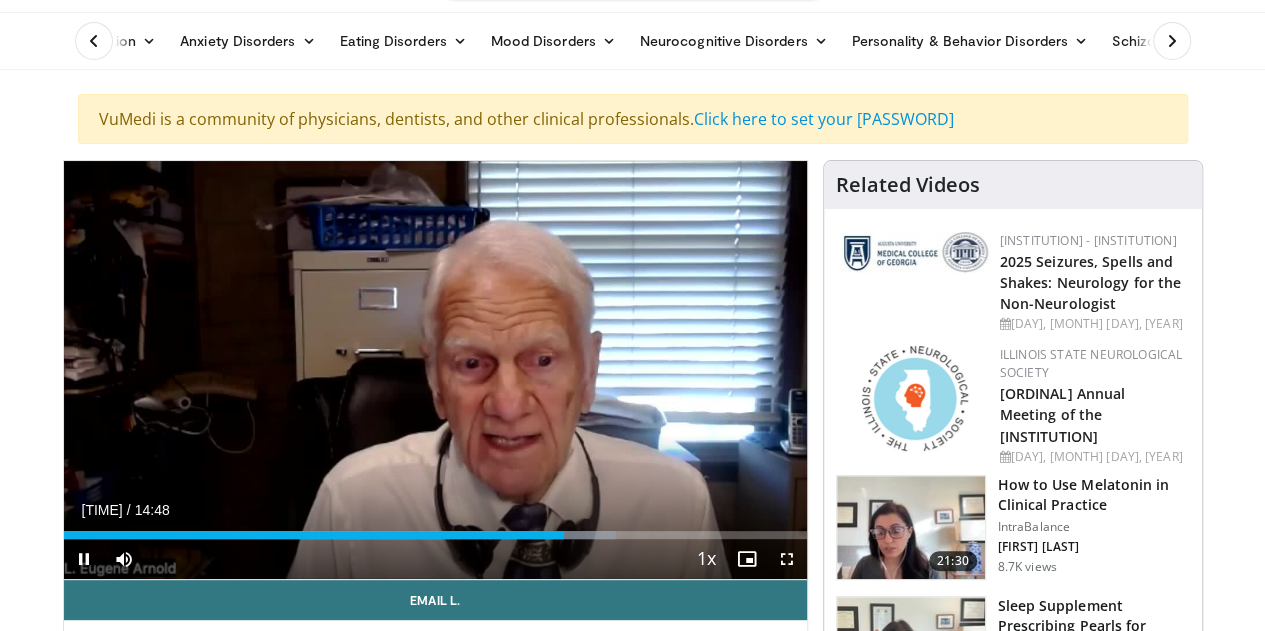 click at bounding box center (435, 370) 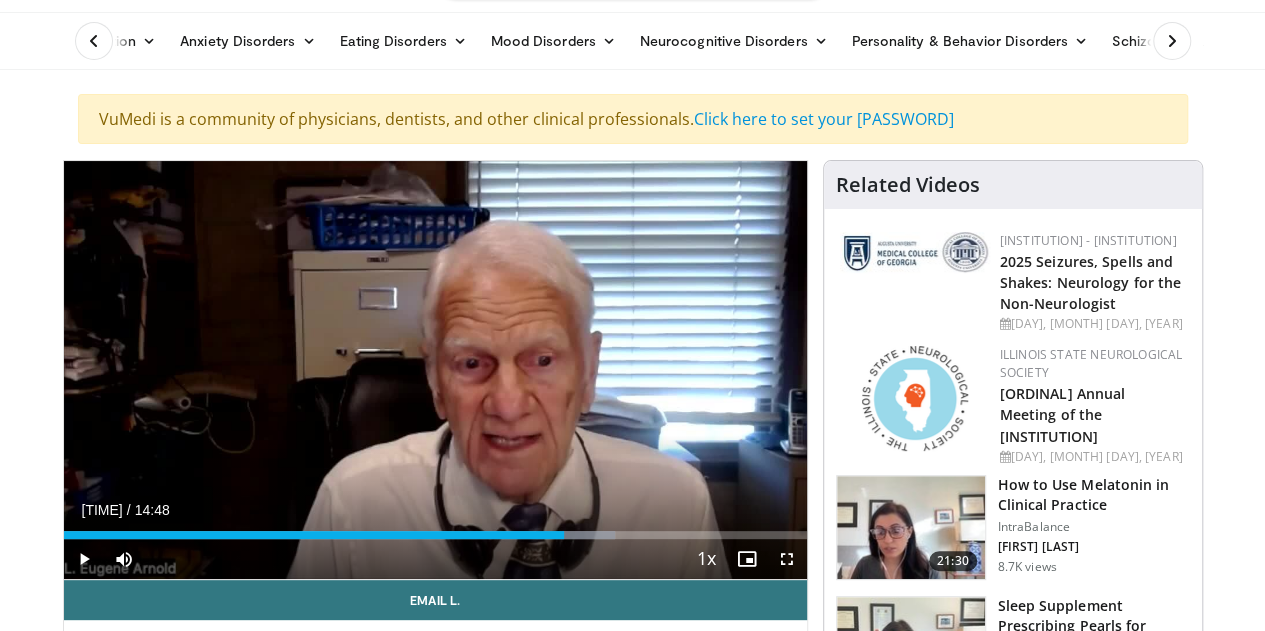 click at bounding box center [435, 370] 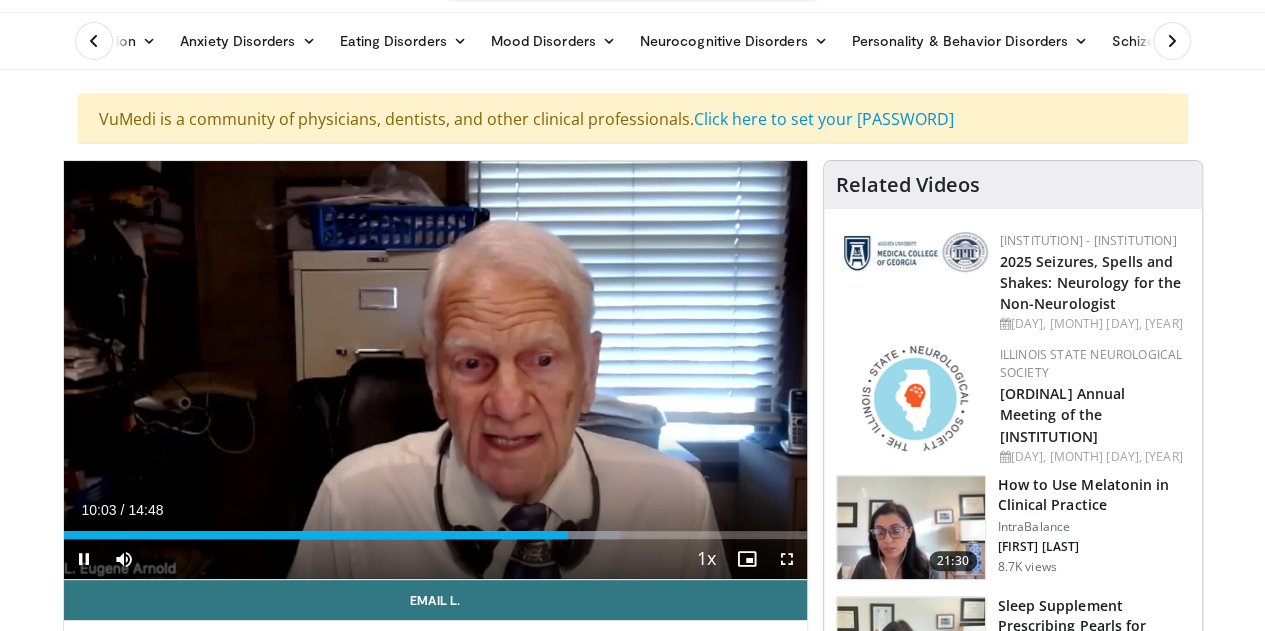 click on "10:03" at bounding box center [316, 535] 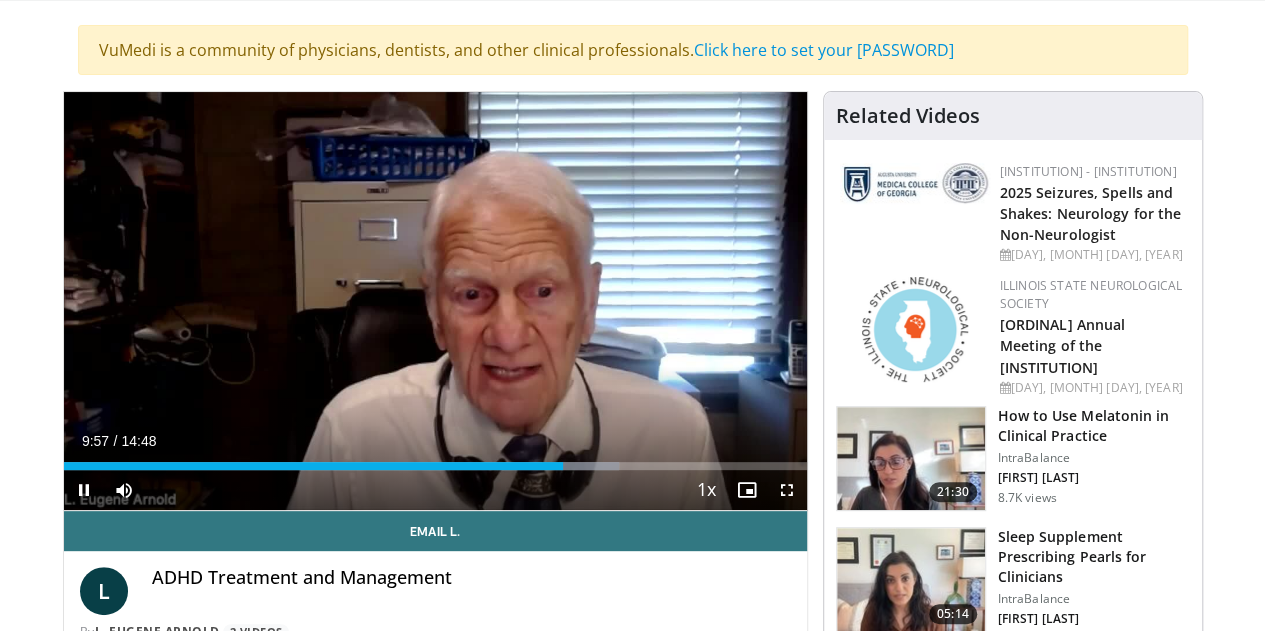 scroll, scrollTop: 160, scrollLeft: 0, axis: vertical 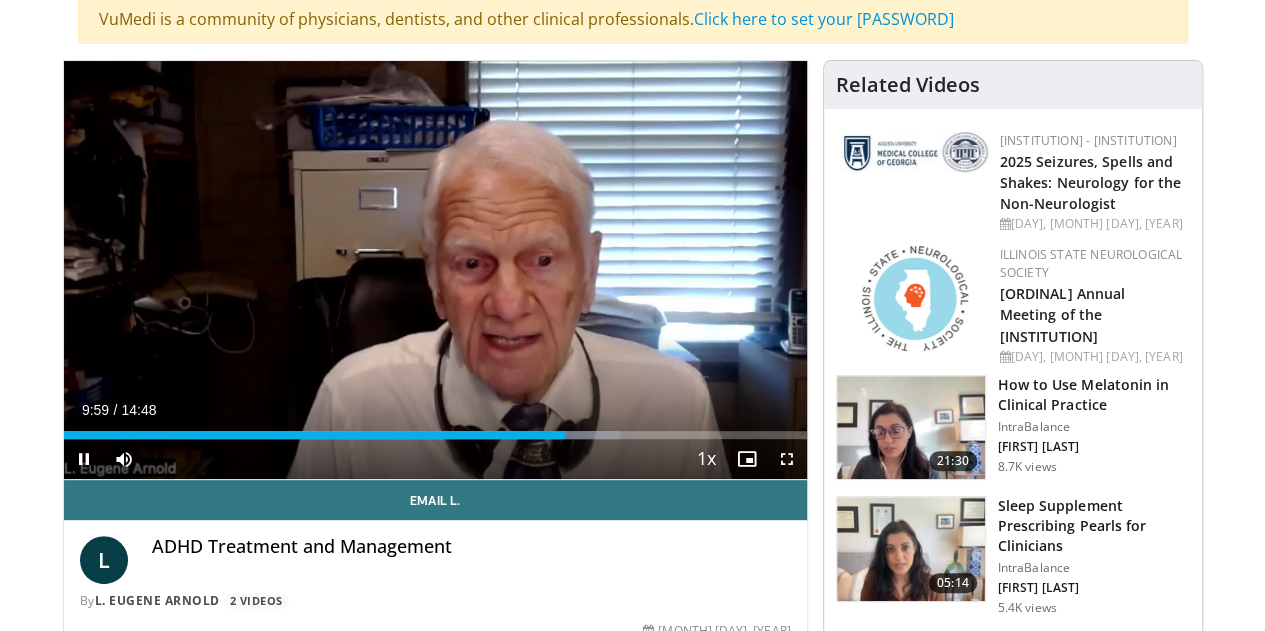 click on "10 seconds
Tap to unmute" at bounding box center [435, 270] 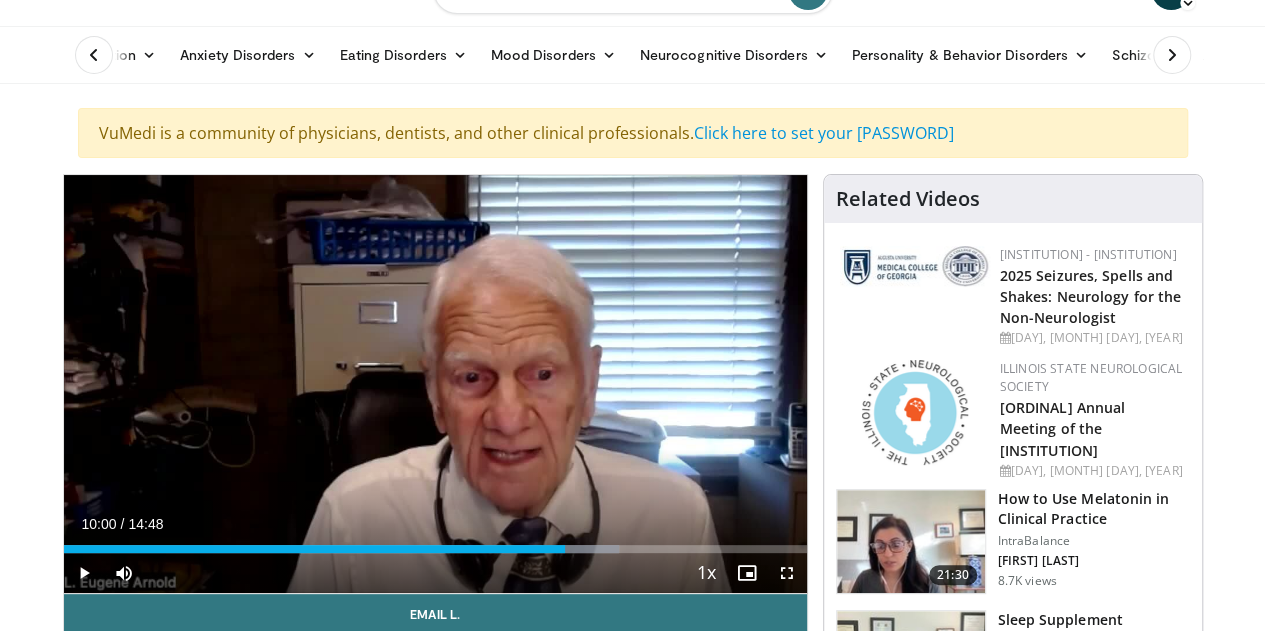 scroll, scrollTop: 0, scrollLeft: 0, axis: both 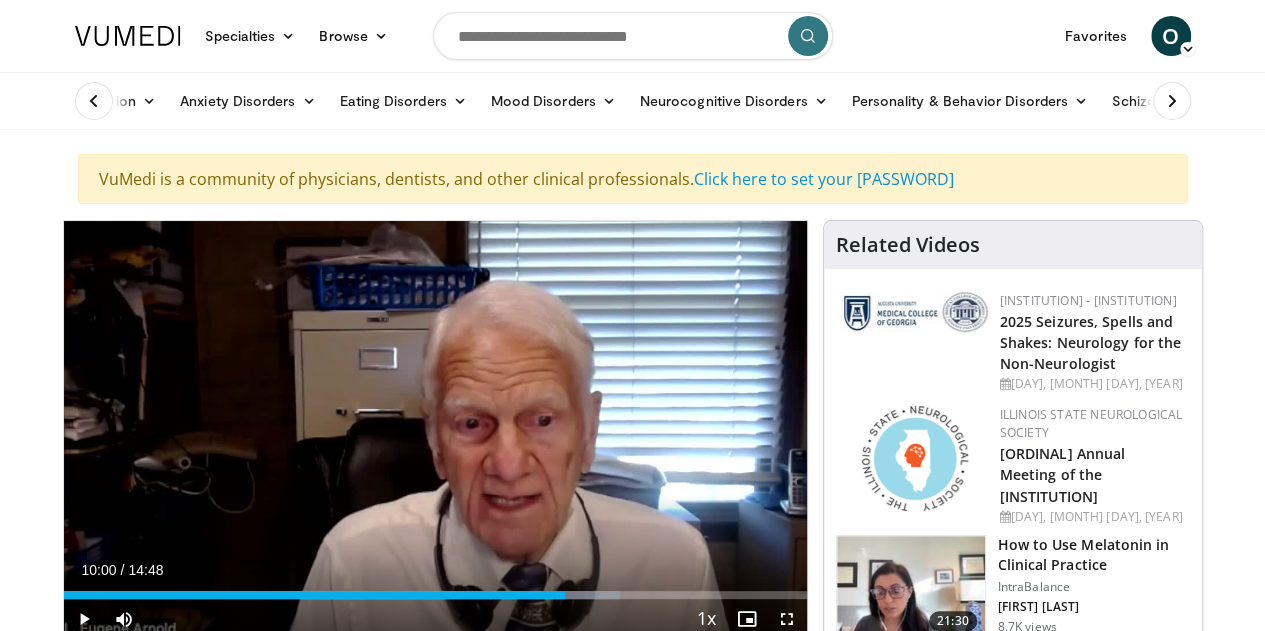 click at bounding box center (435, 430) 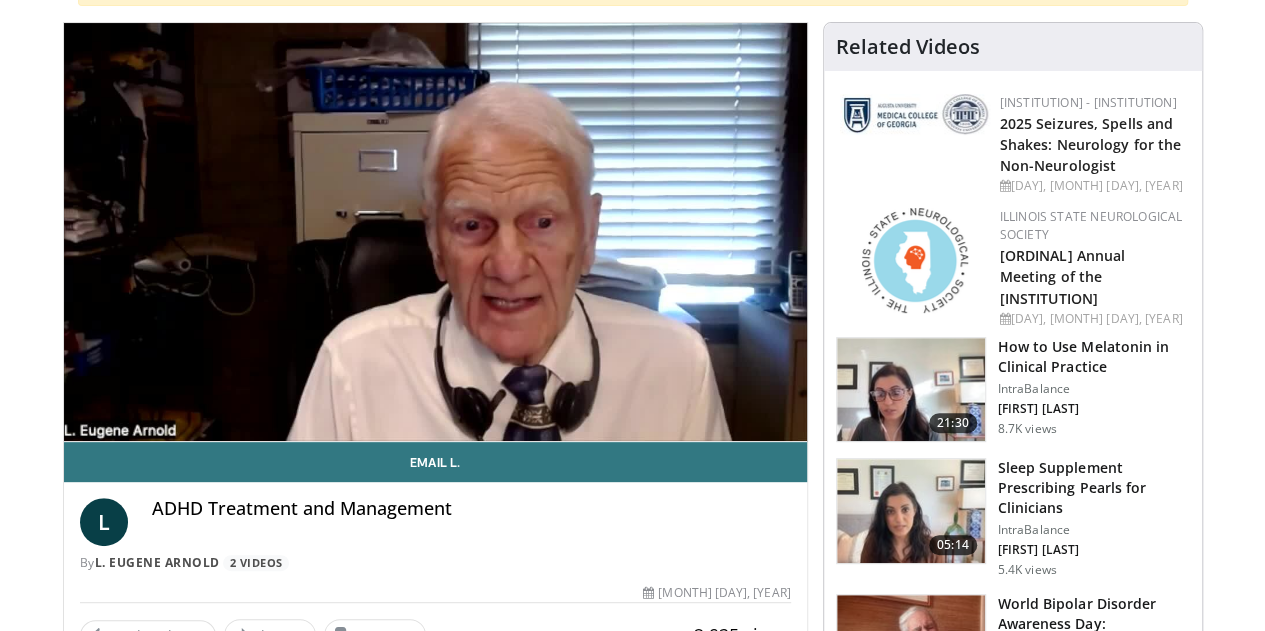 scroll, scrollTop: 200, scrollLeft: 0, axis: vertical 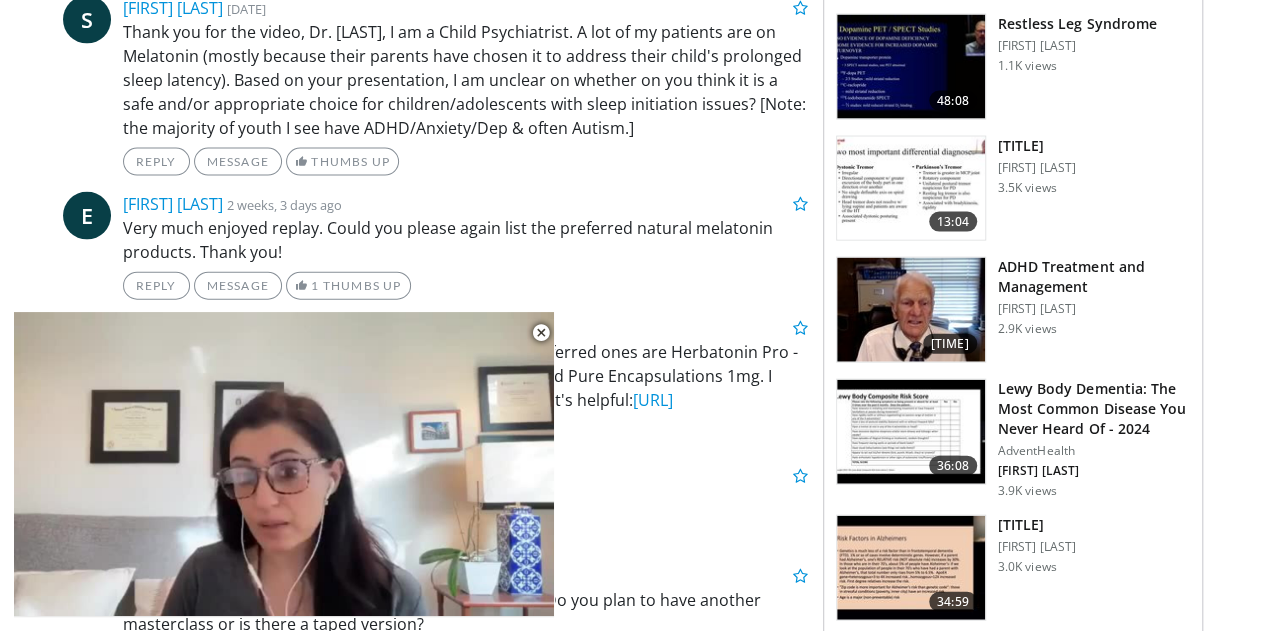 click at bounding box center [911, 310] 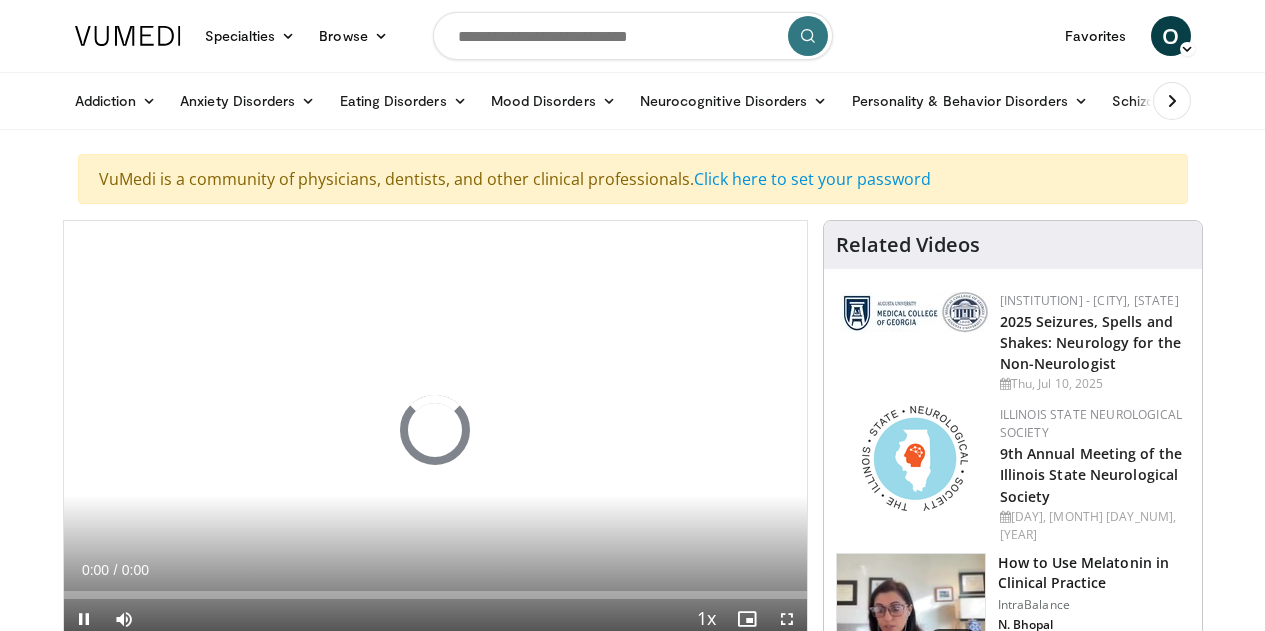 scroll, scrollTop: 0, scrollLeft: 0, axis: both 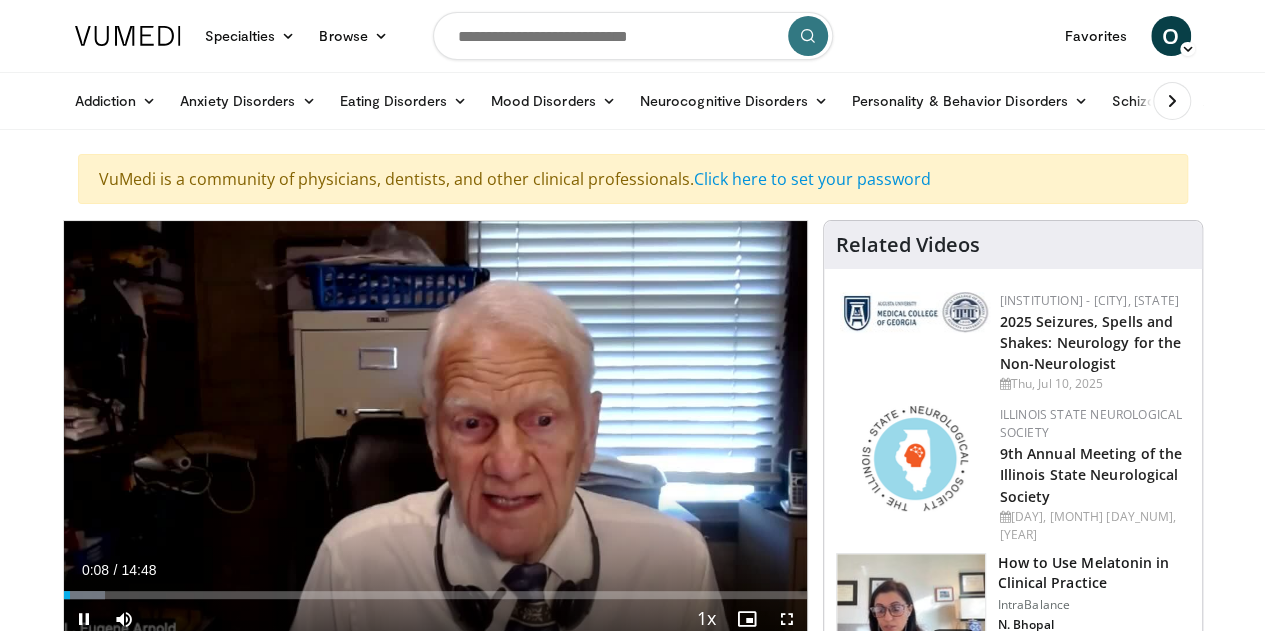 click on "10 seconds
Tap to unmute" at bounding box center (435, 430) 